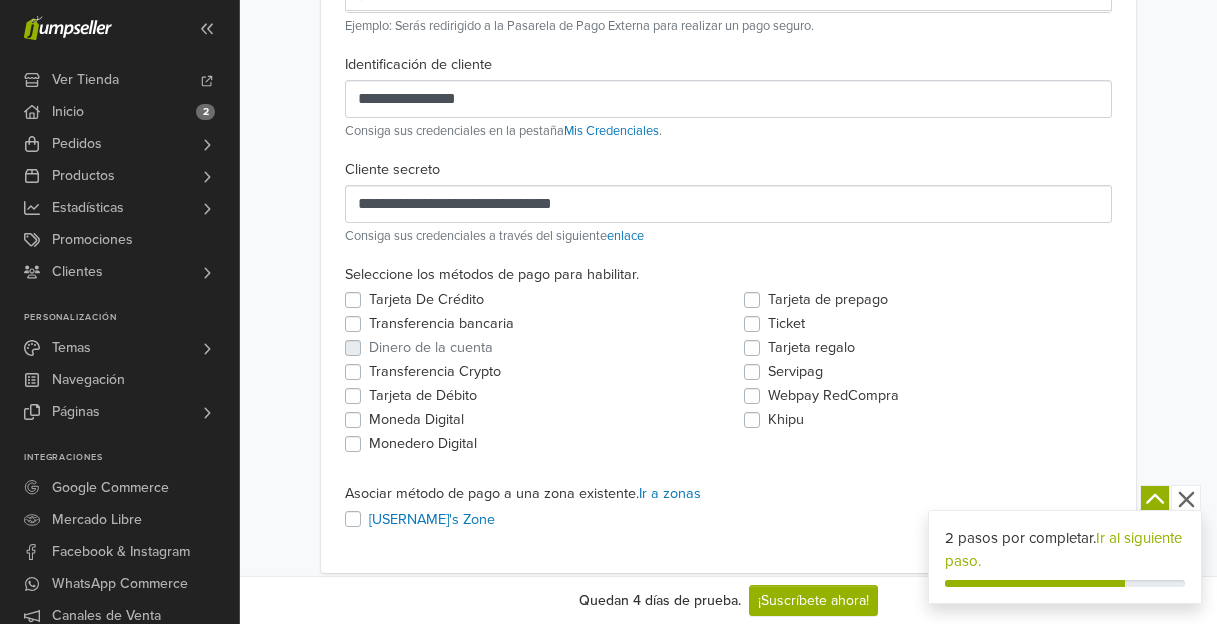 scroll, scrollTop: 479, scrollLeft: 0, axis: vertical 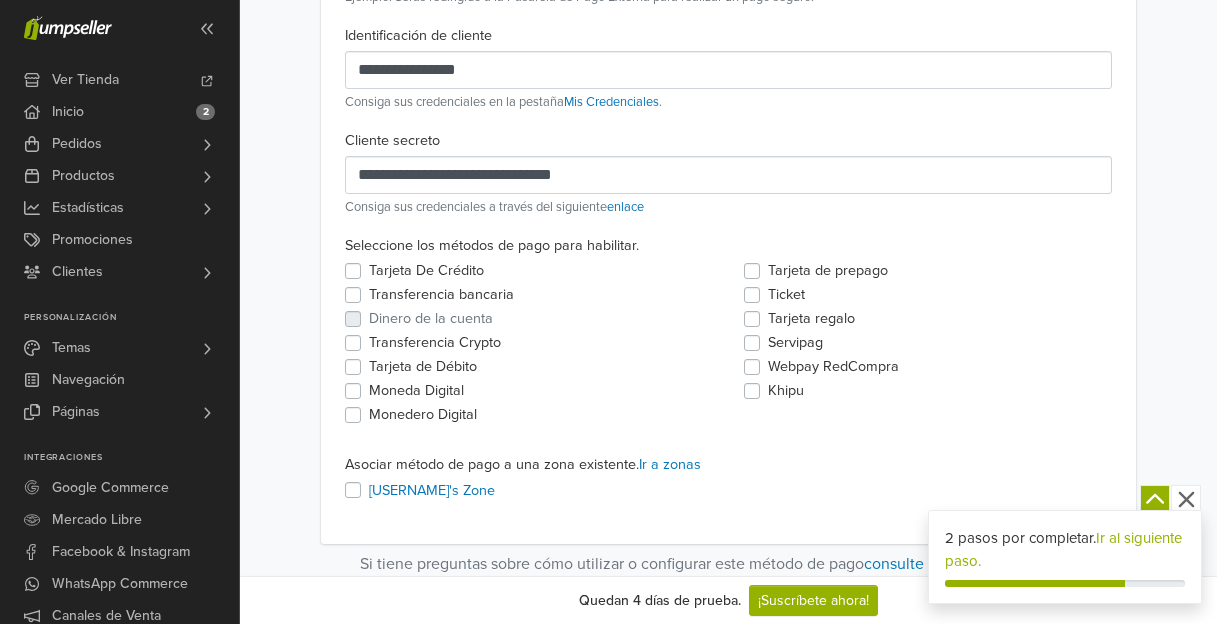click on "dumar-autopartes's Zone" at bounding box center (432, 491) 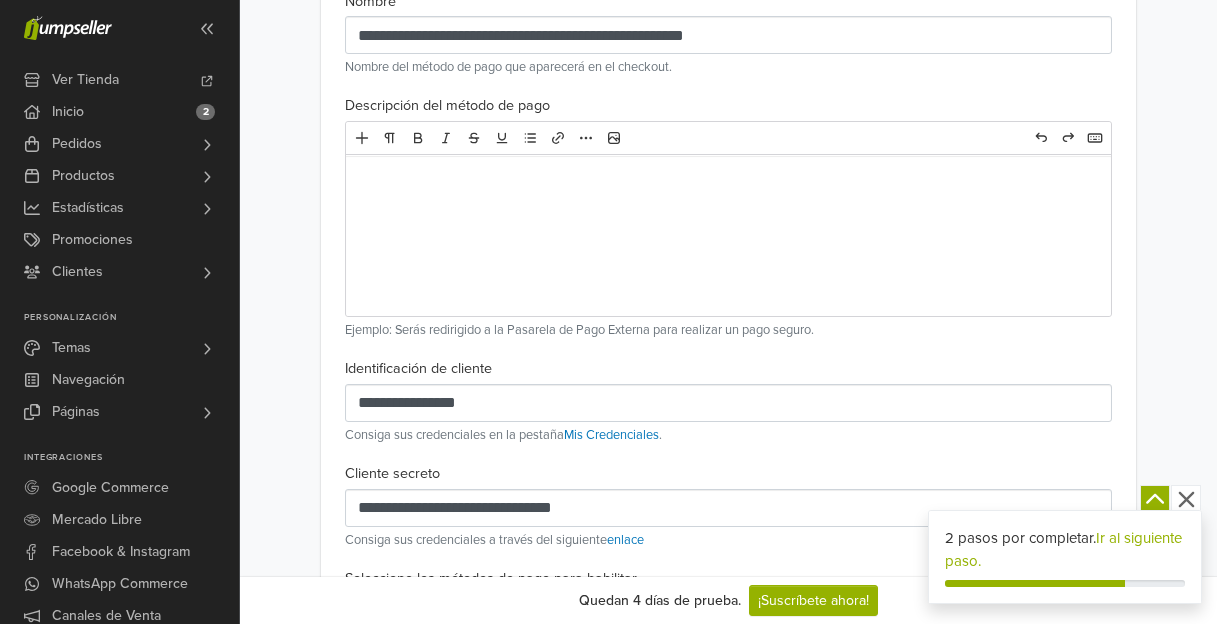 scroll, scrollTop: 0, scrollLeft: 0, axis: both 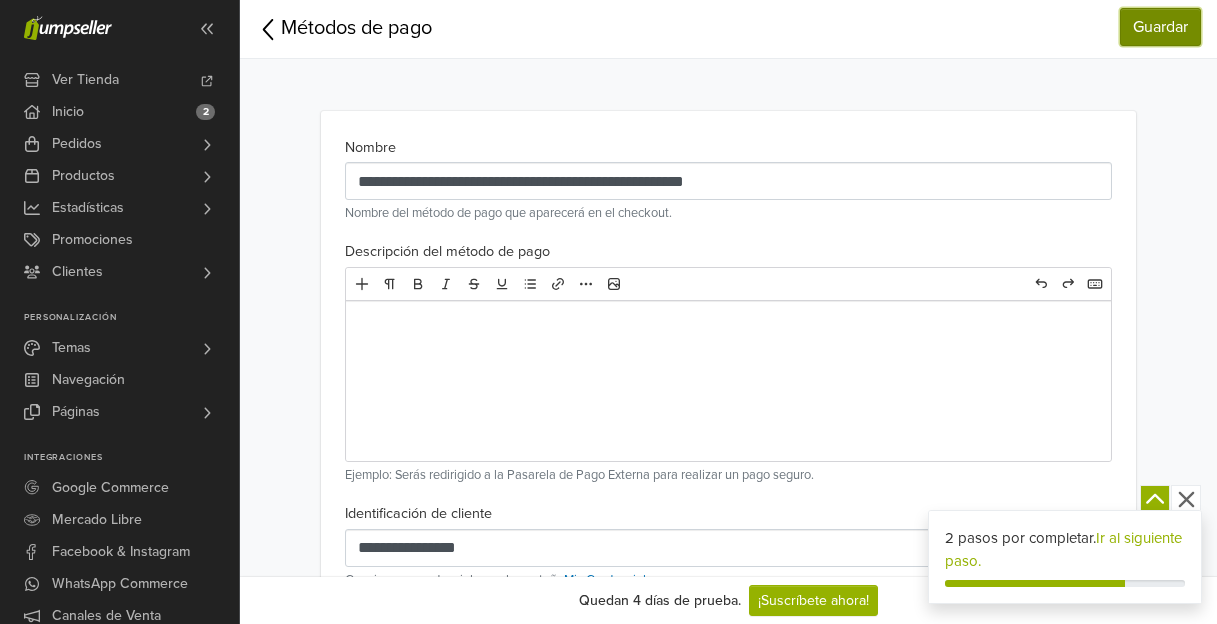 click on "Guardar" at bounding box center [1160, 27] 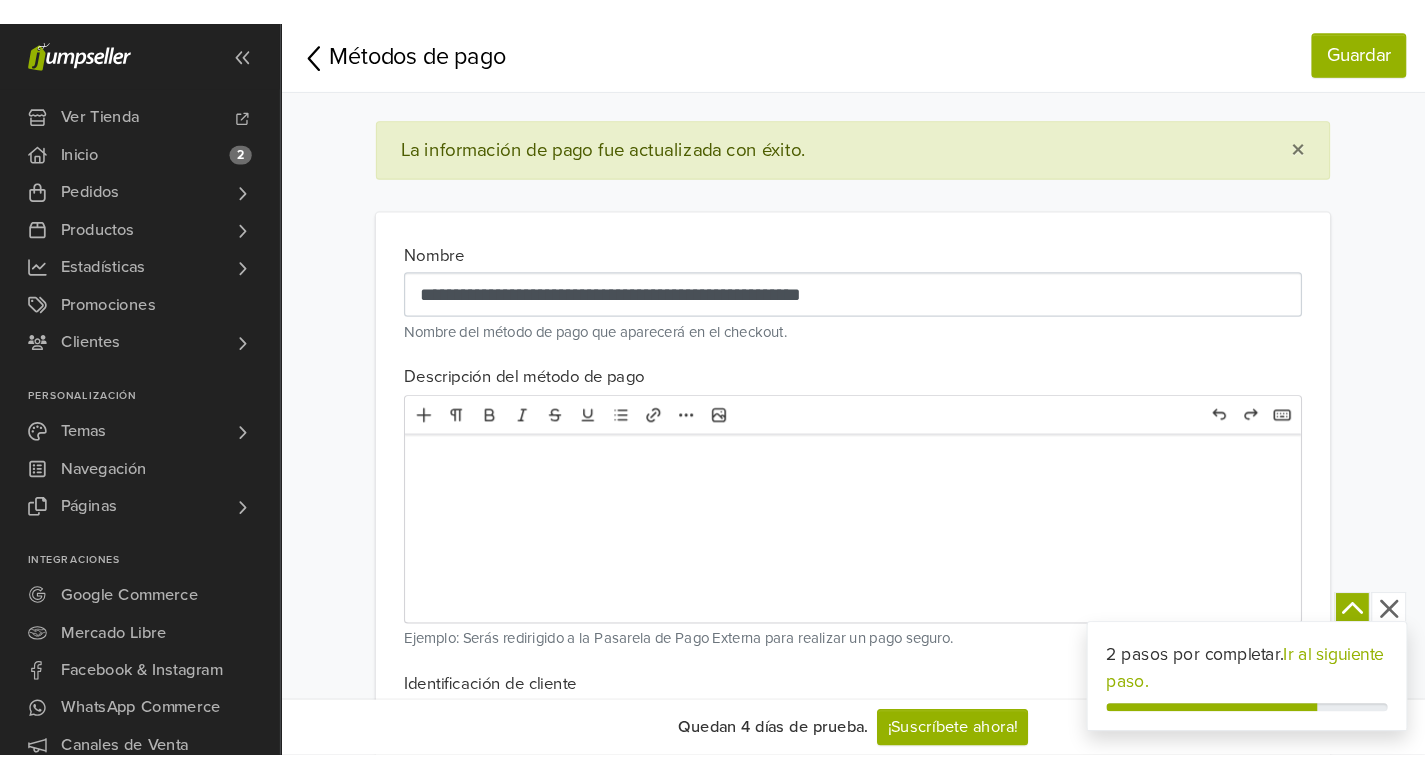 scroll, scrollTop: 0, scrollLeft: 0, axis: both 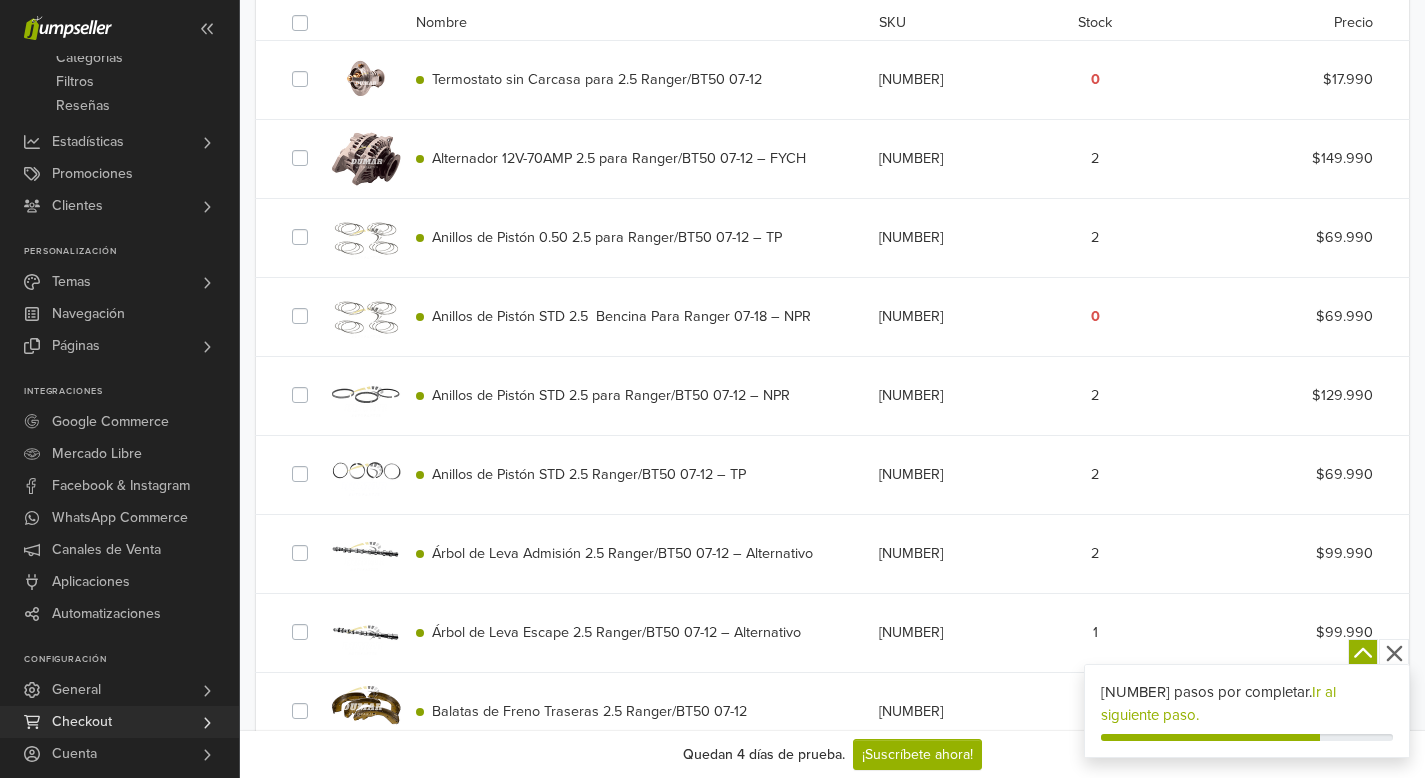 click on "Checkout" at bounding box center (82, 722) 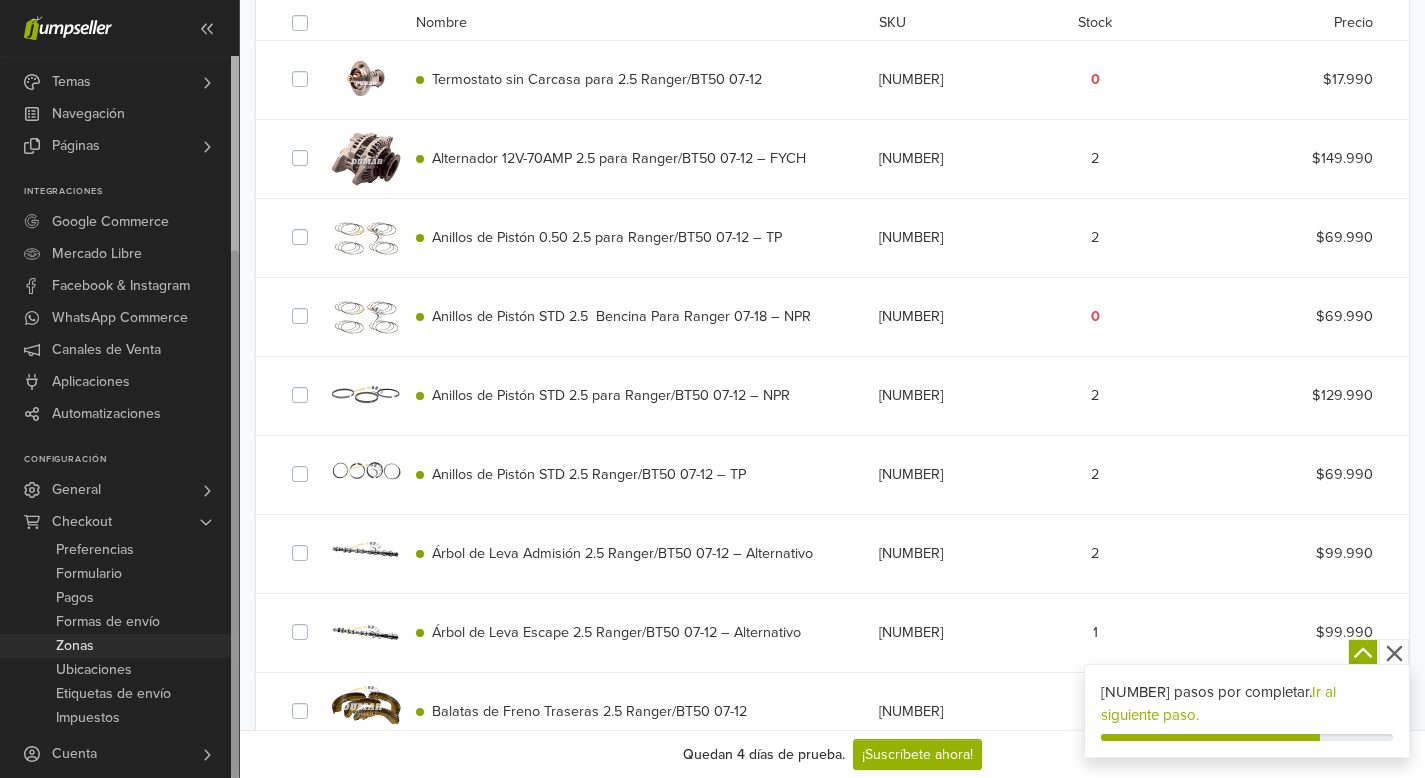 scroll, scrollTop: 243, scrollLeft: 0, axis: vertical 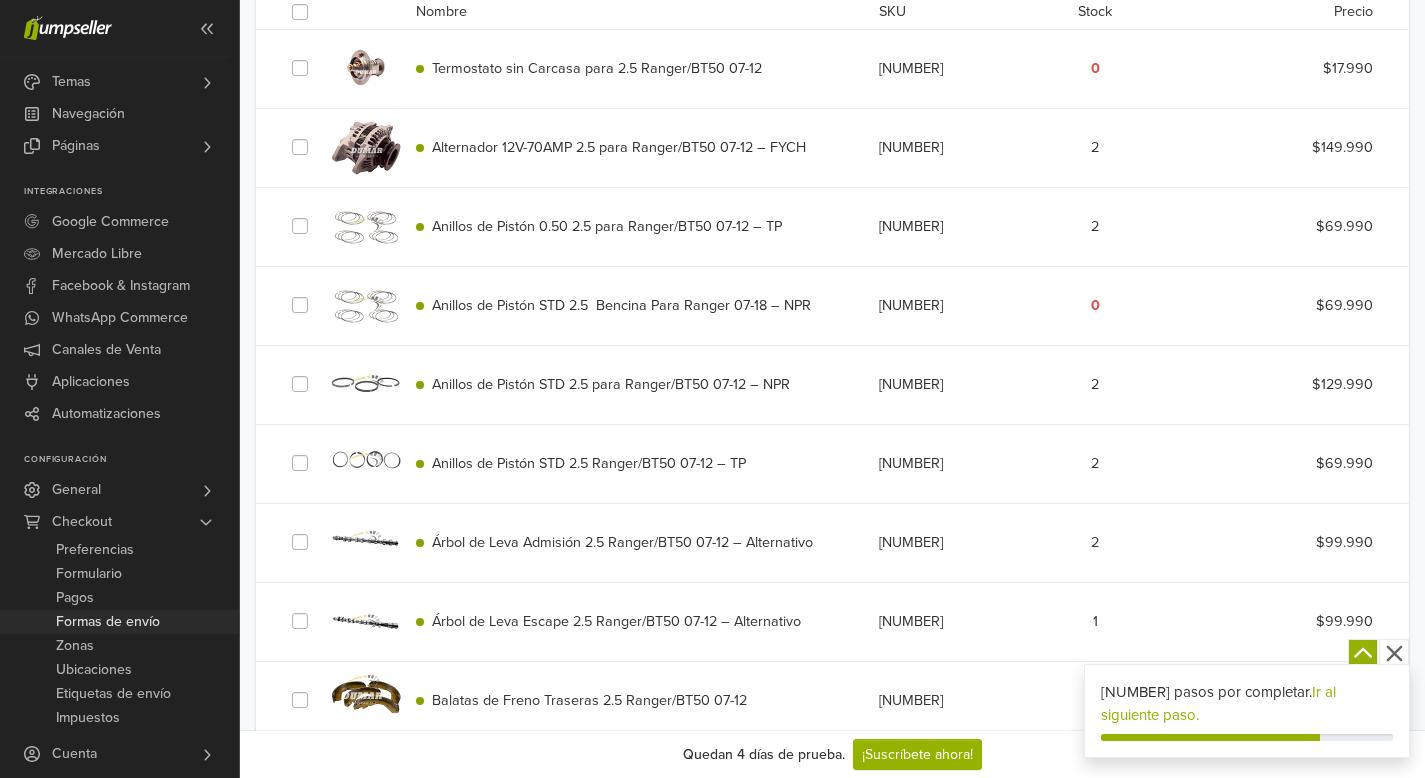 click on "Formas de envío" at bounding box center [108, 622] 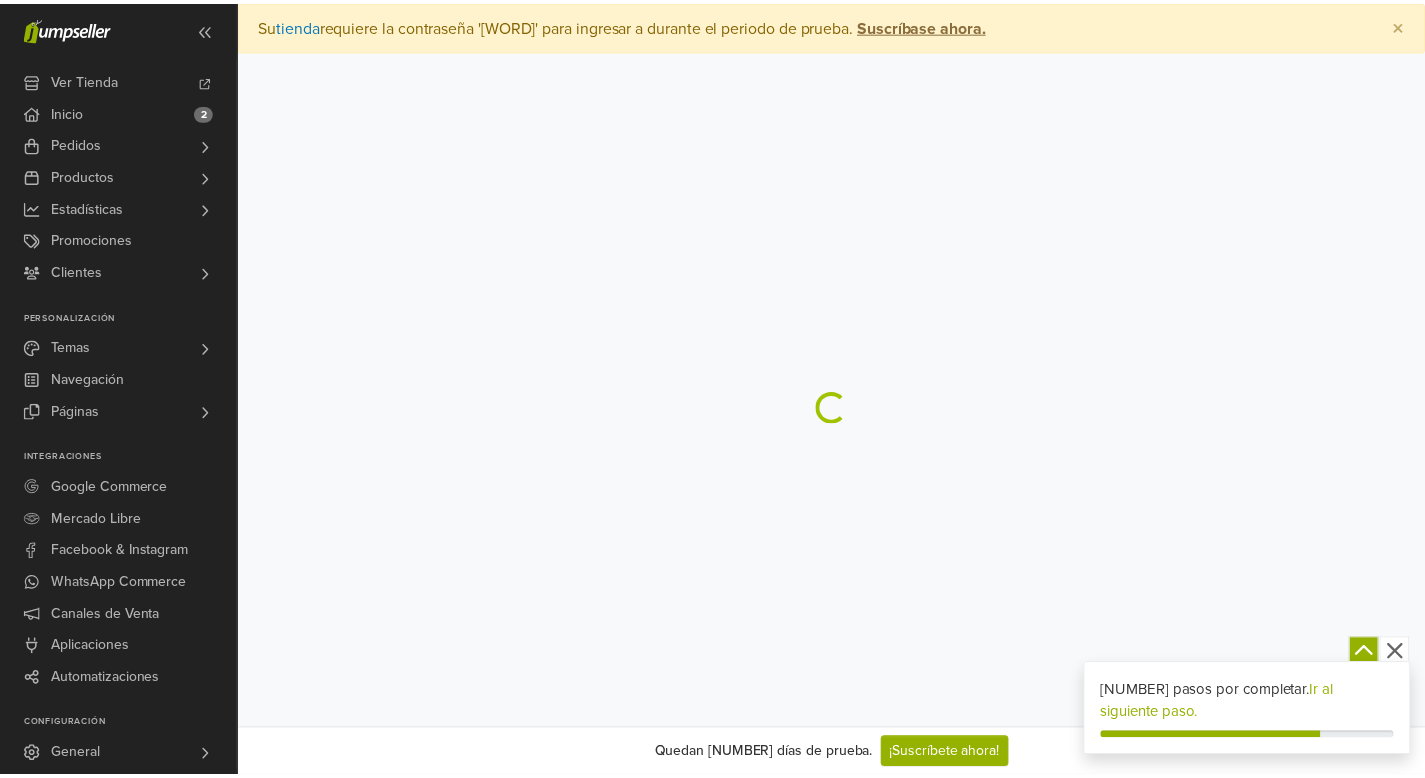 scroll, scrollTop: 0, scrollLeft: 0, axis: both 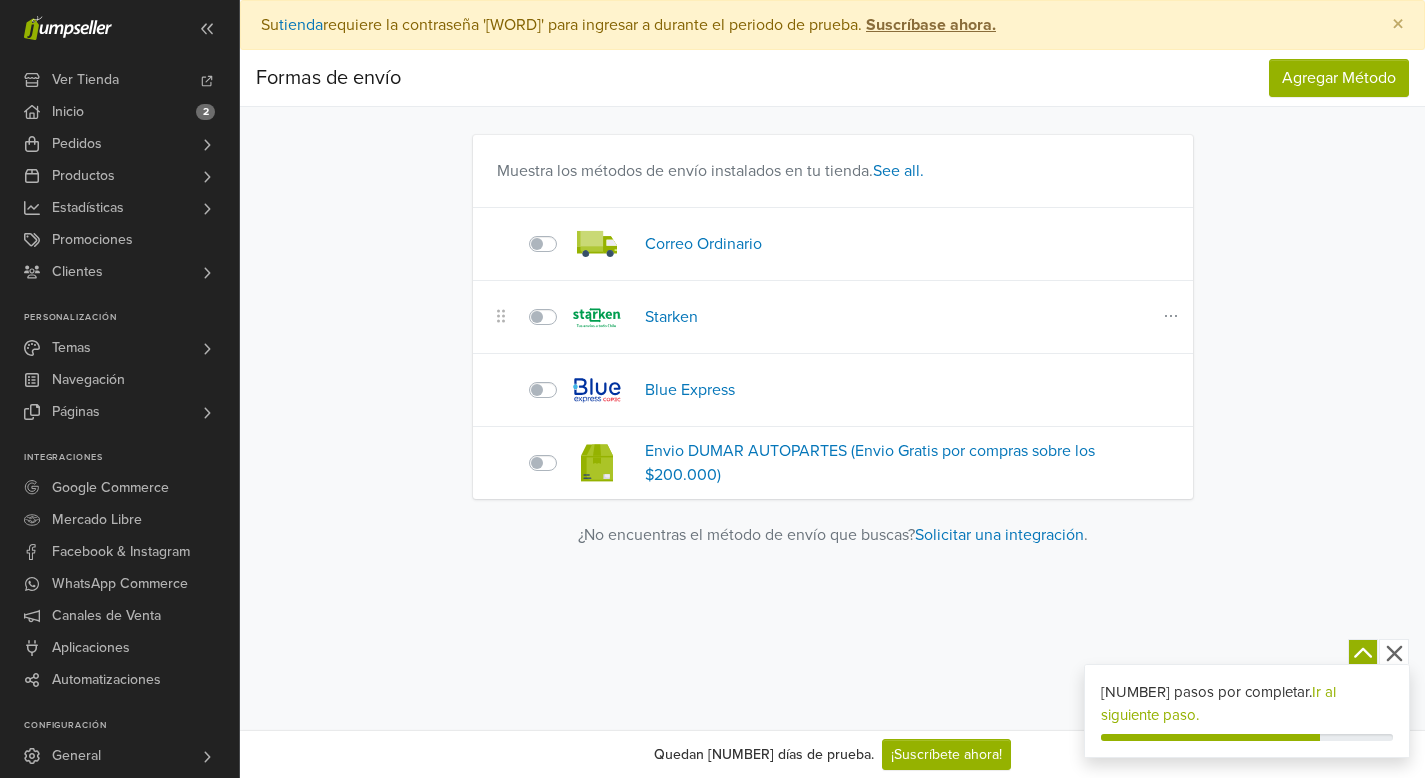 click on "Starken   Starken" at bounding box center (891, 317) 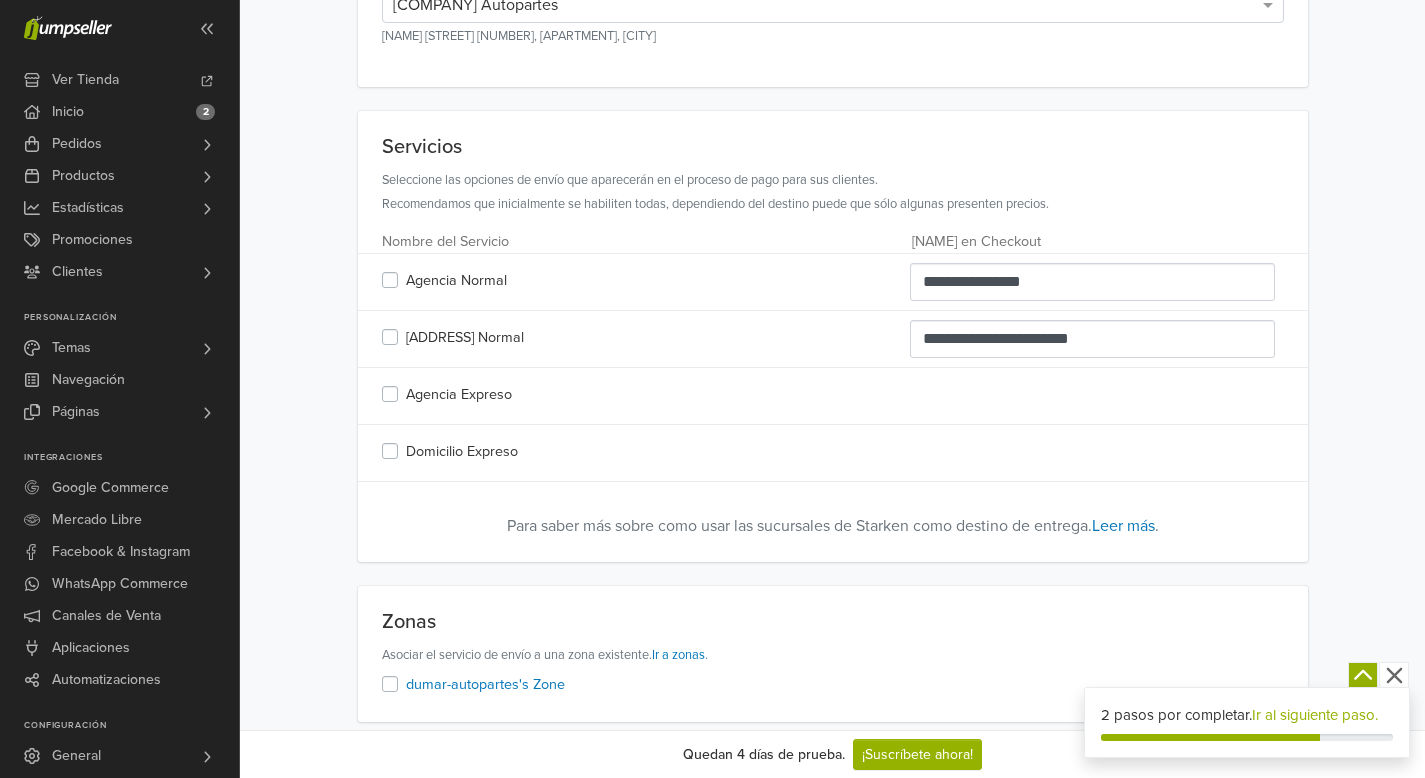 scroll, scrollTop: 247, scrollLeft: 0, axis: vertical 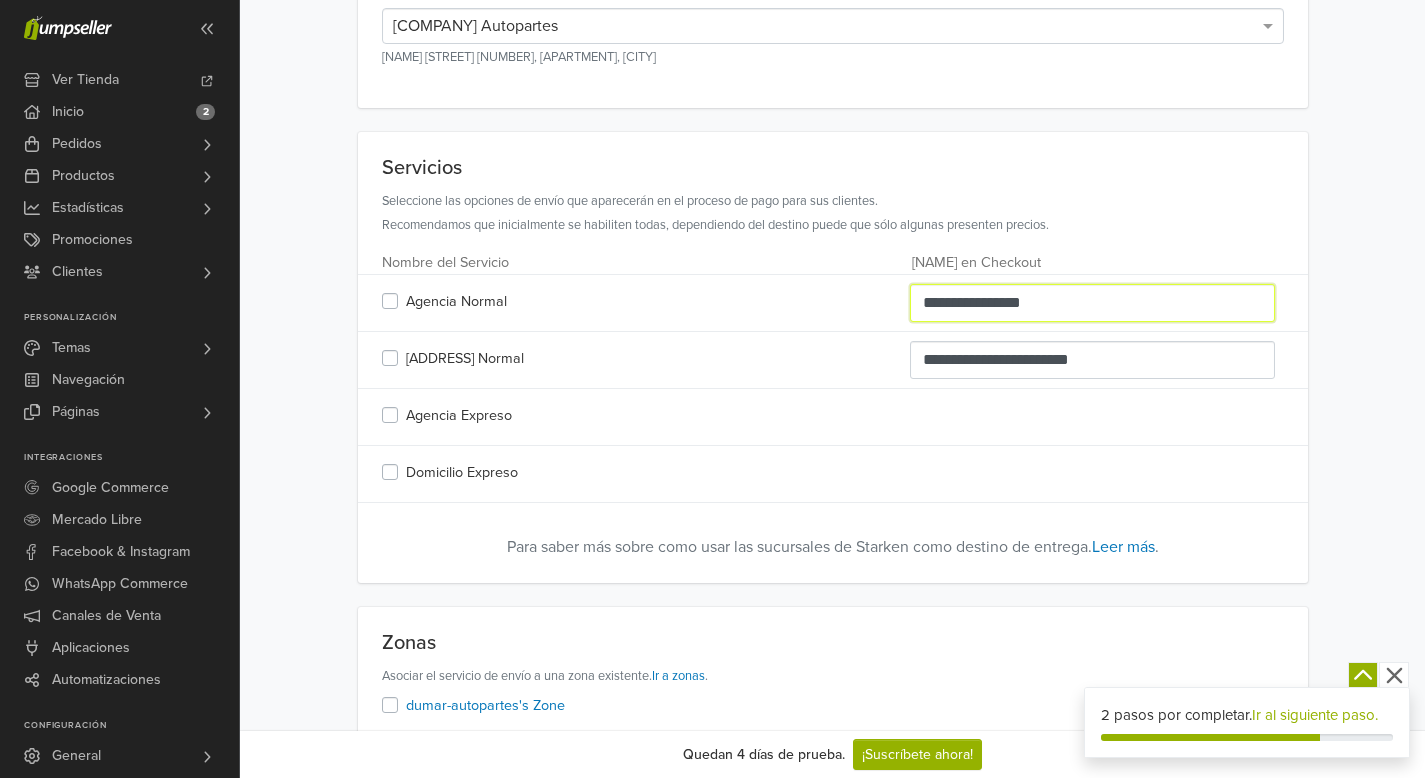 drag, startPoint x: 920, startPoint y: 305, endPoint x: 1057, endPoint y: 309, distance: 137.05838 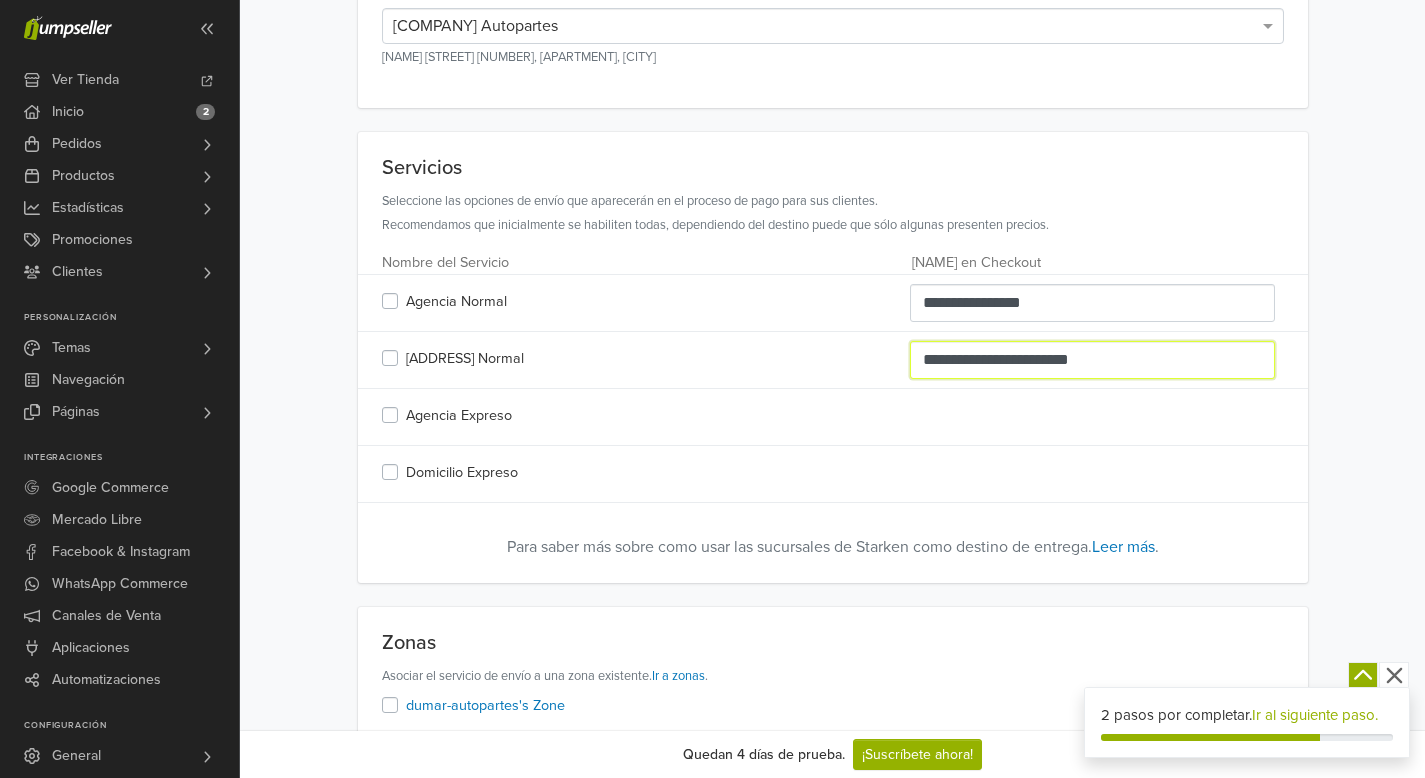 drag, startPoint x: 921, startPoint y: 362, endPoint x: 1296, endPoint y: 357, distance: 375.03333 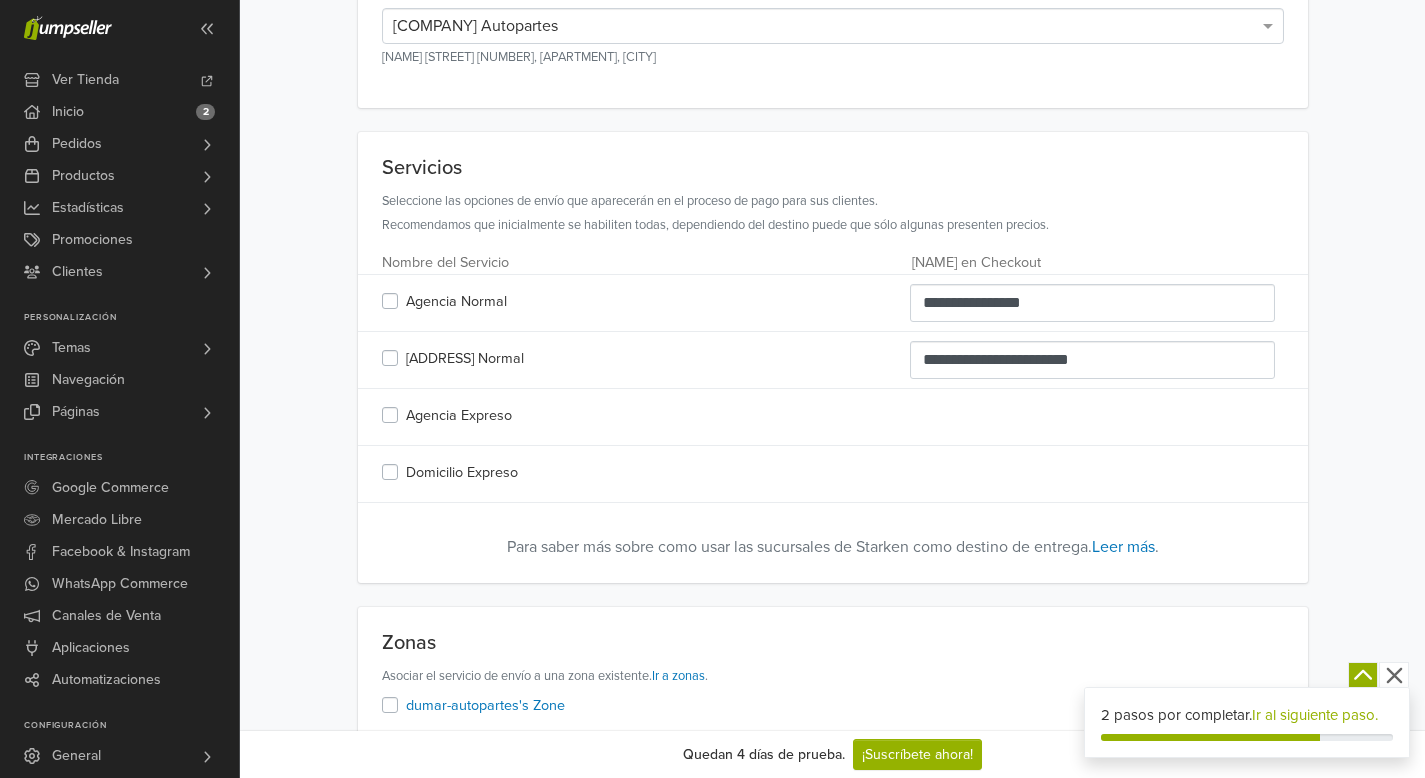 click on "**********" at bounding box center [833, 784] 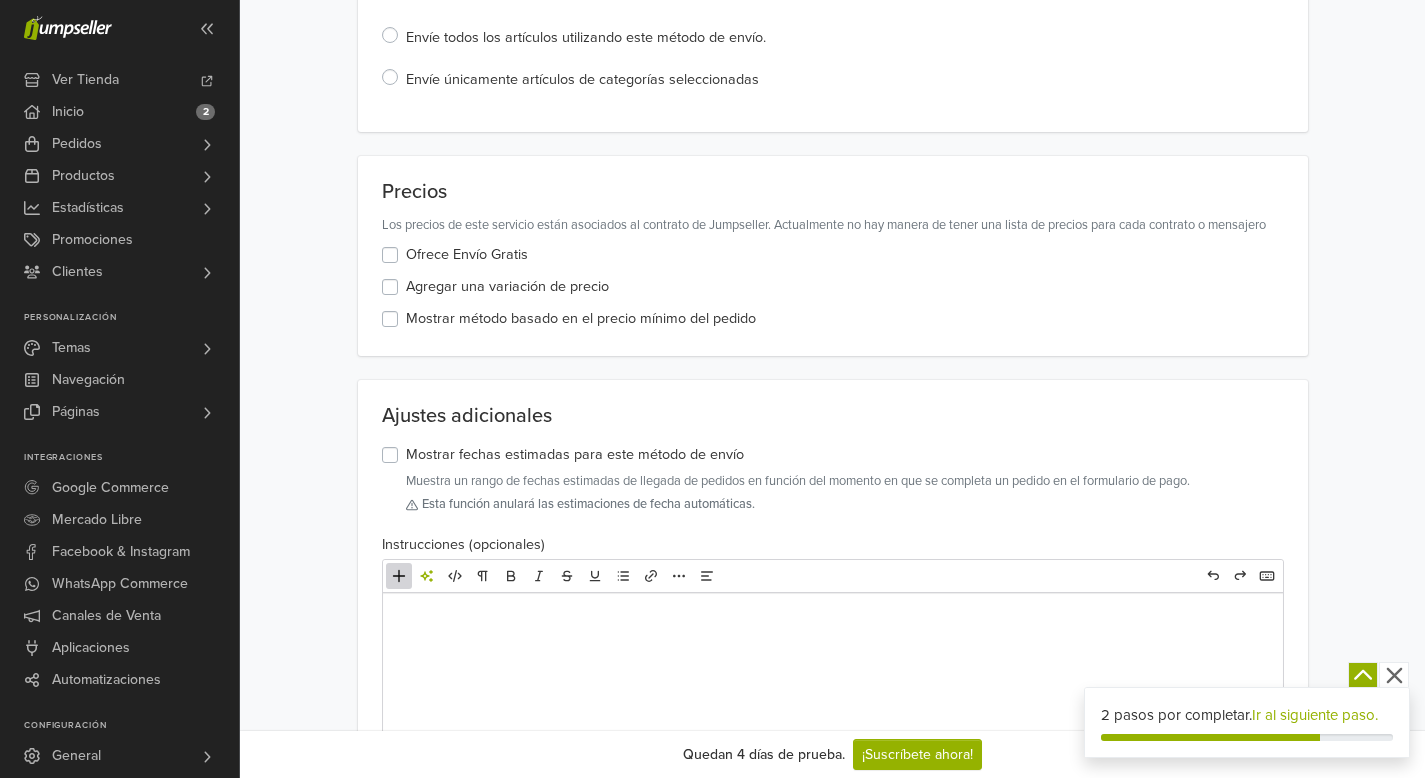 scroll, scrollTop: 1224, scrollLeft: 0, axis: vertical 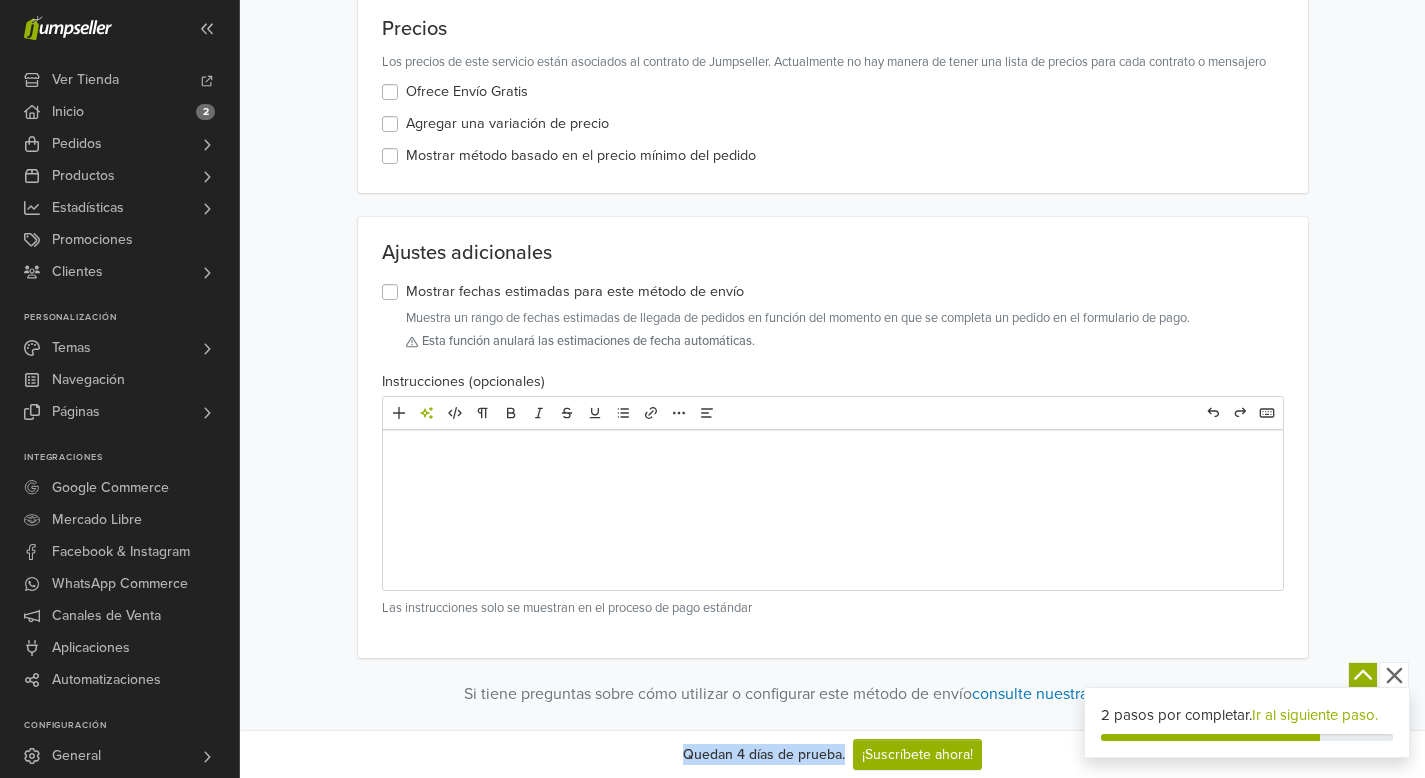 drag, startPoint x: 681, startPoint y: 761, endPoint x: 844, endPoint y: 750, distance: 163.37074 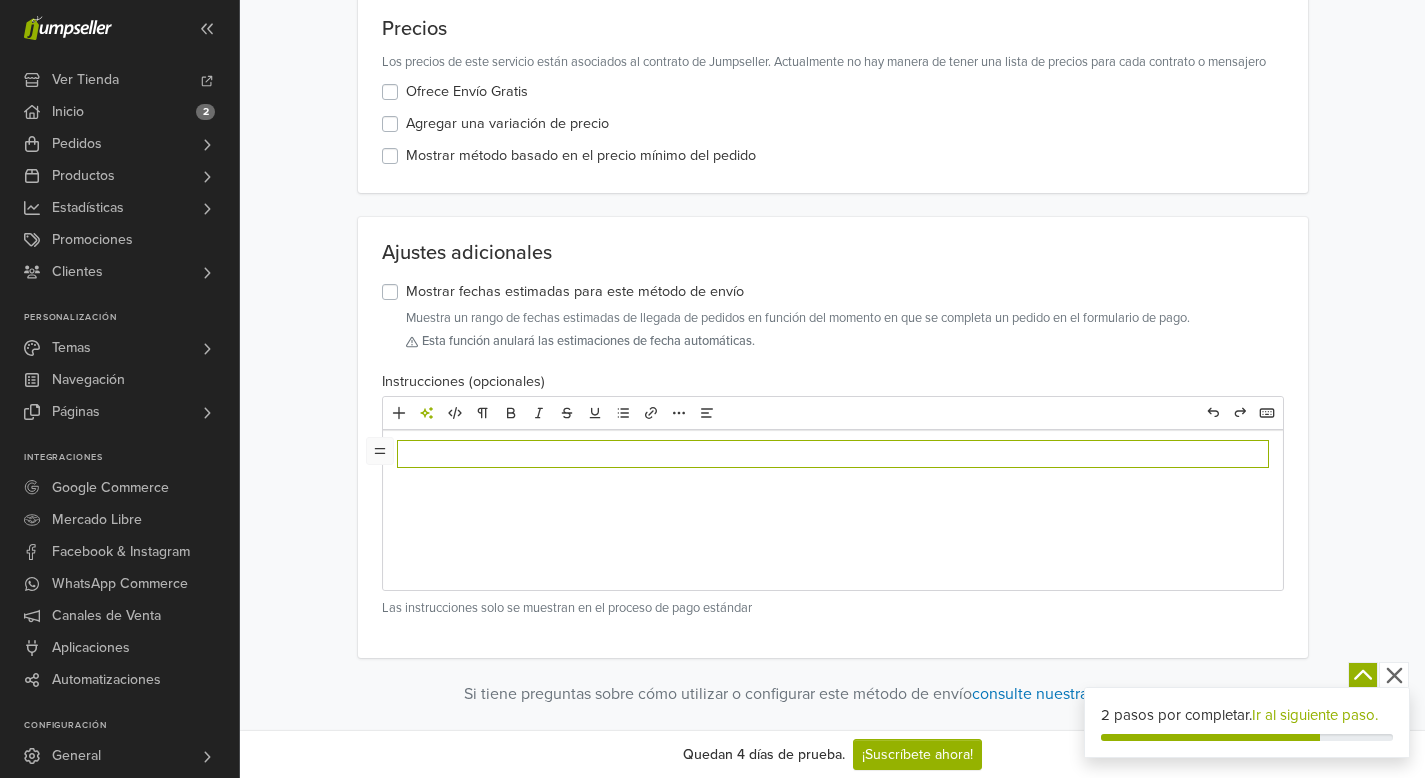 click on "Ver Tienda
Inicio
2
Pedidos
Todos los Pedidos" at bounding box center (712, -223) 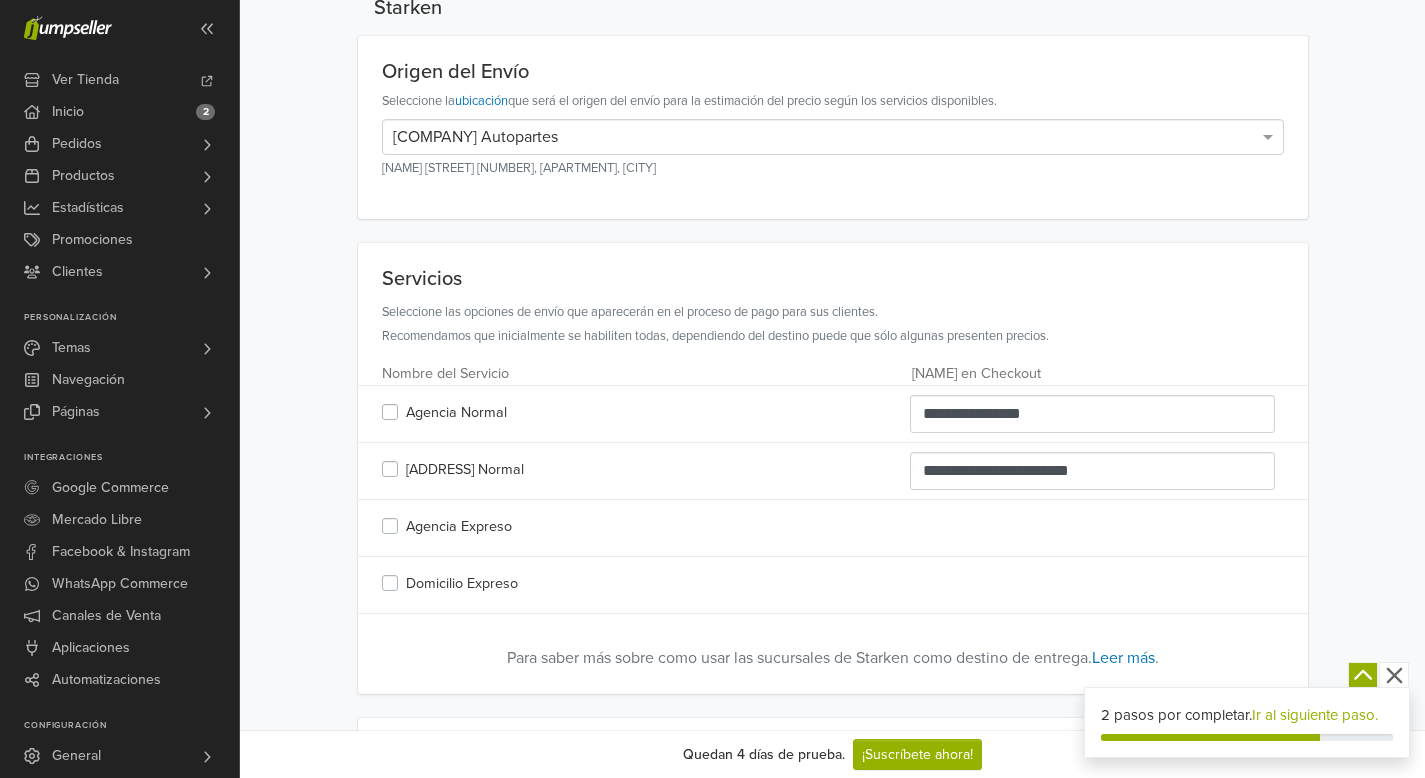 scroll, scrollTop: 0, scrollLeft: 0, axis: both 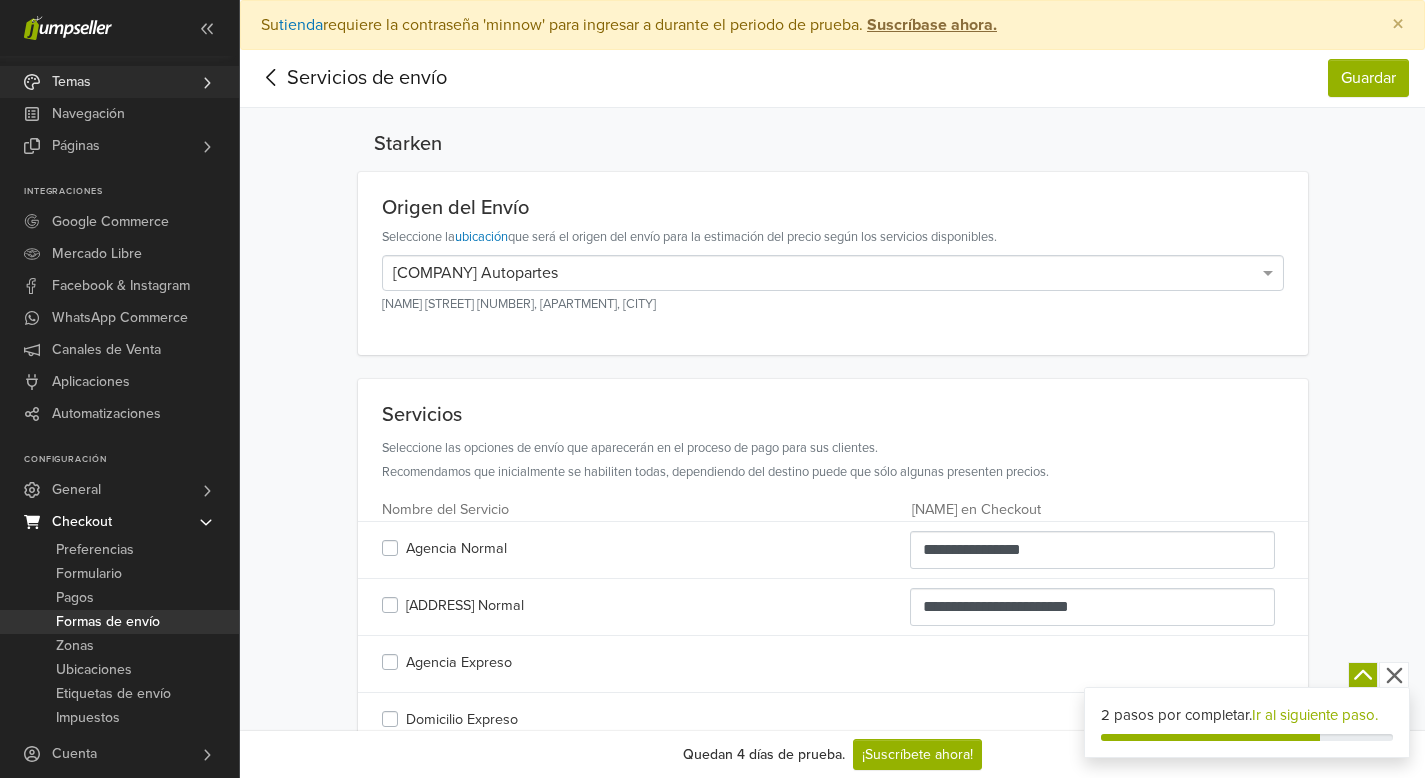 click on "Temas" at bounding box center (119, 82) 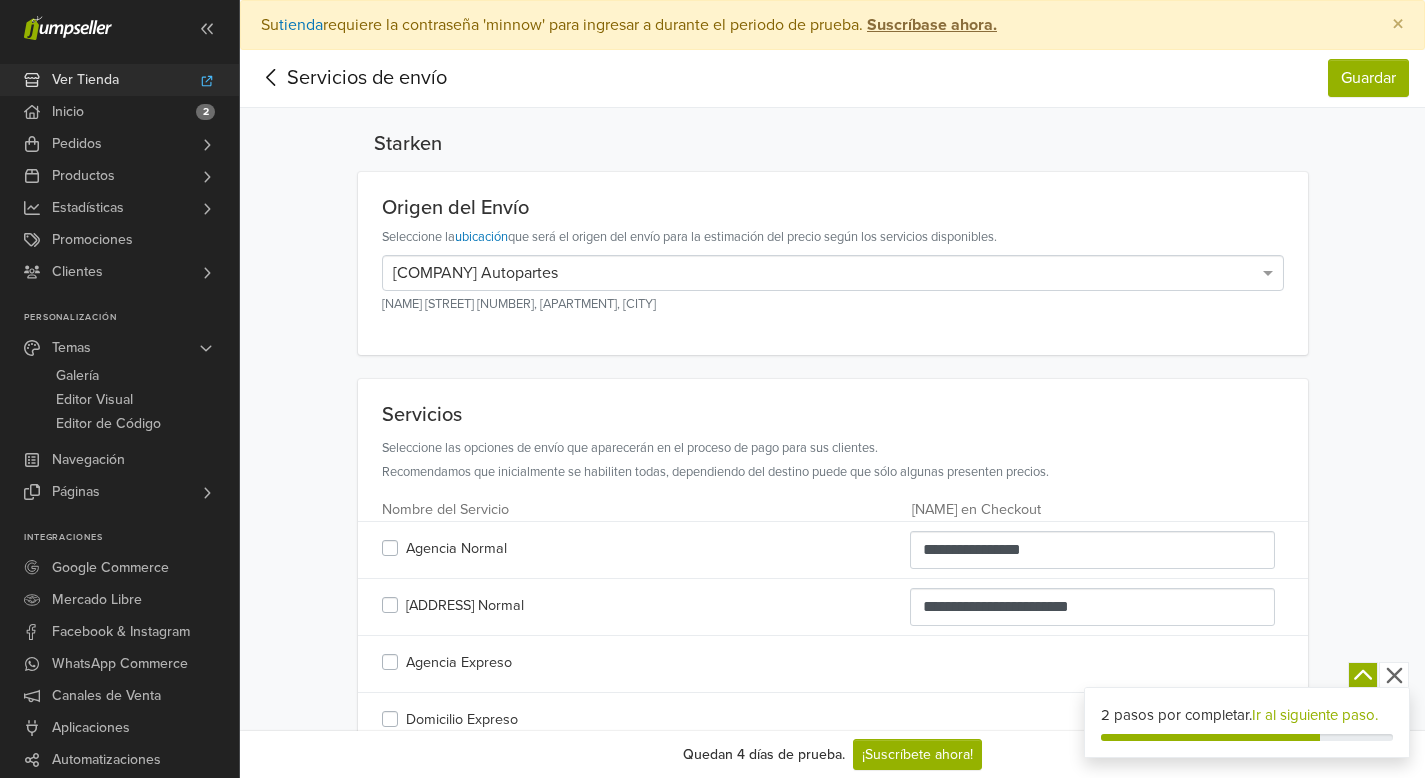 click on "Ver Tienda" at bounding box center (119, 80) 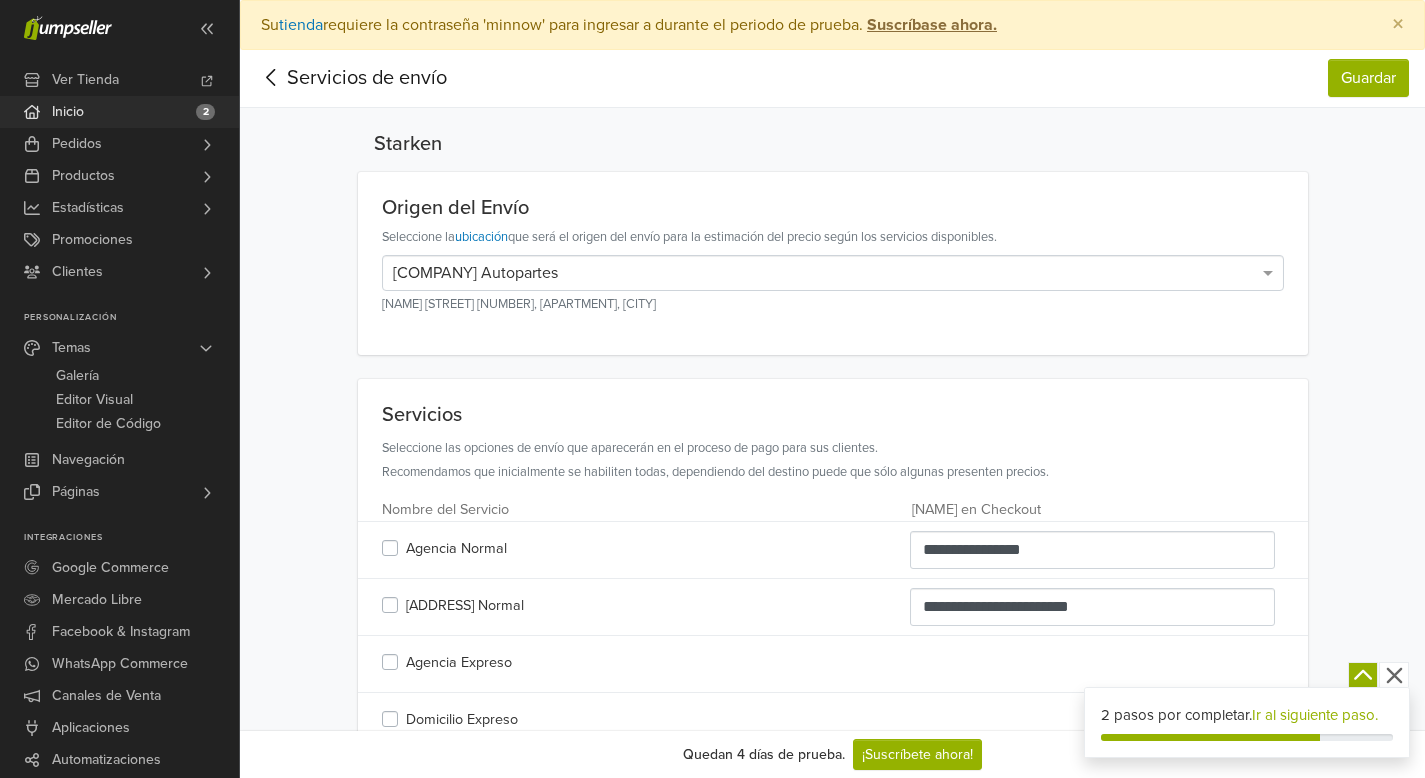 click on "Inicio
2" at bounding box center (119, 112) 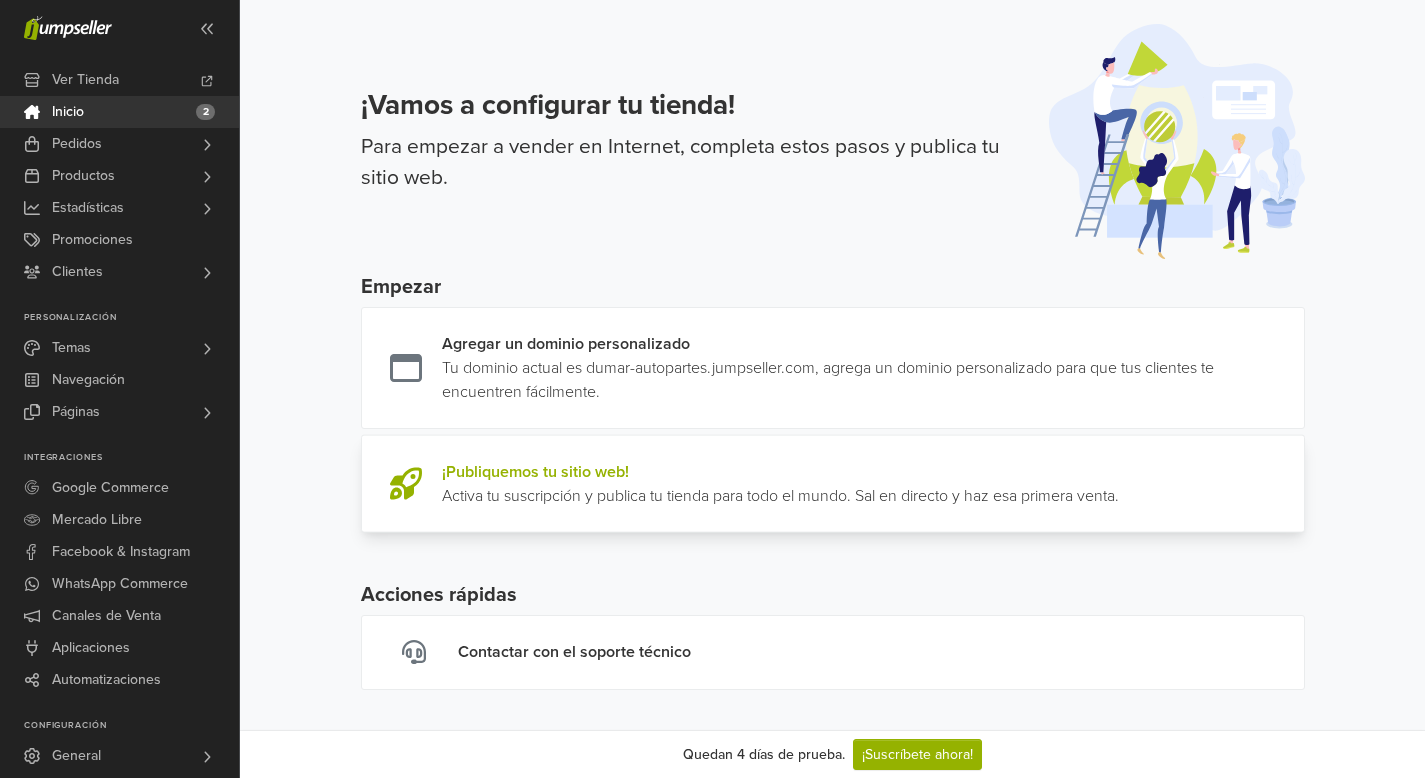 scroll, scrollTop: 16, scrollLeft: 0, axis: vertical 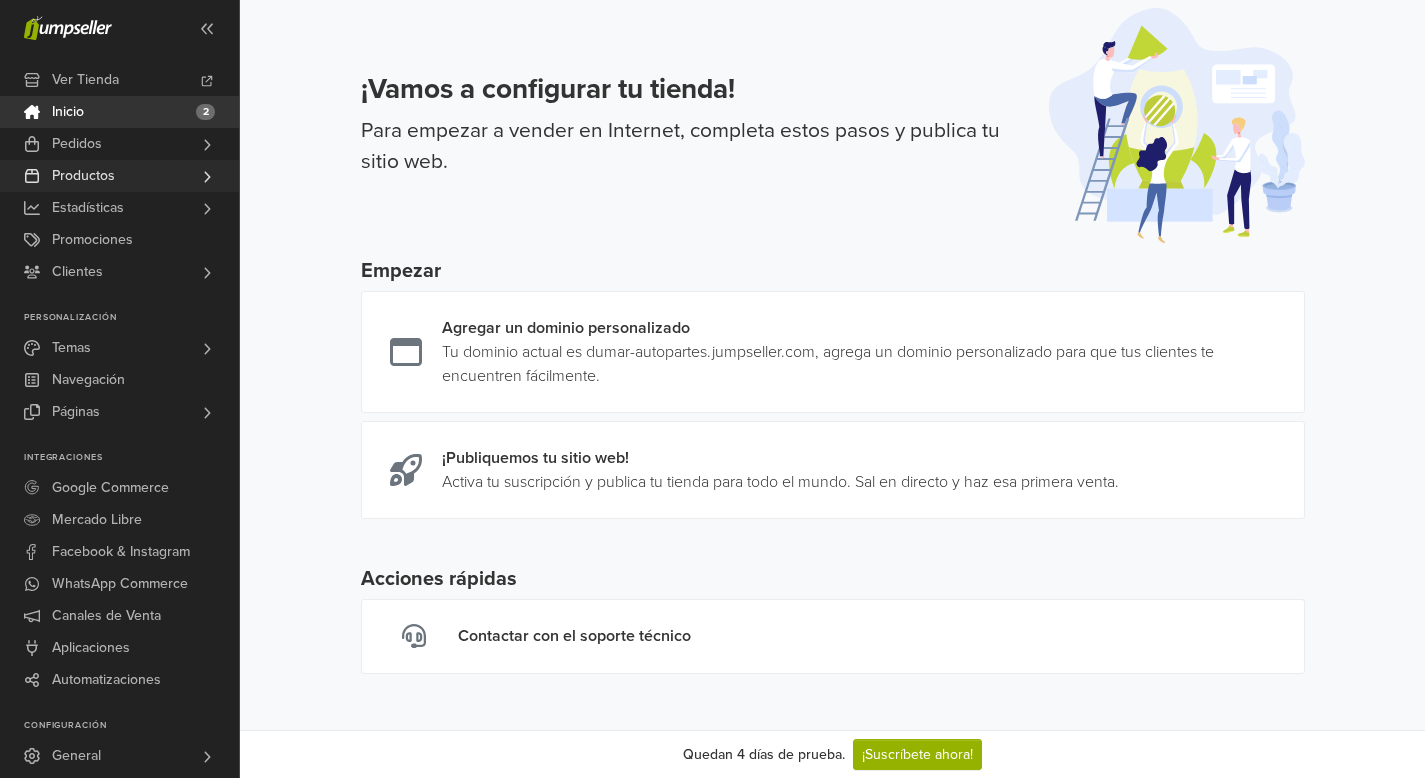 click on "Productos" at bounding box center (119, 176) 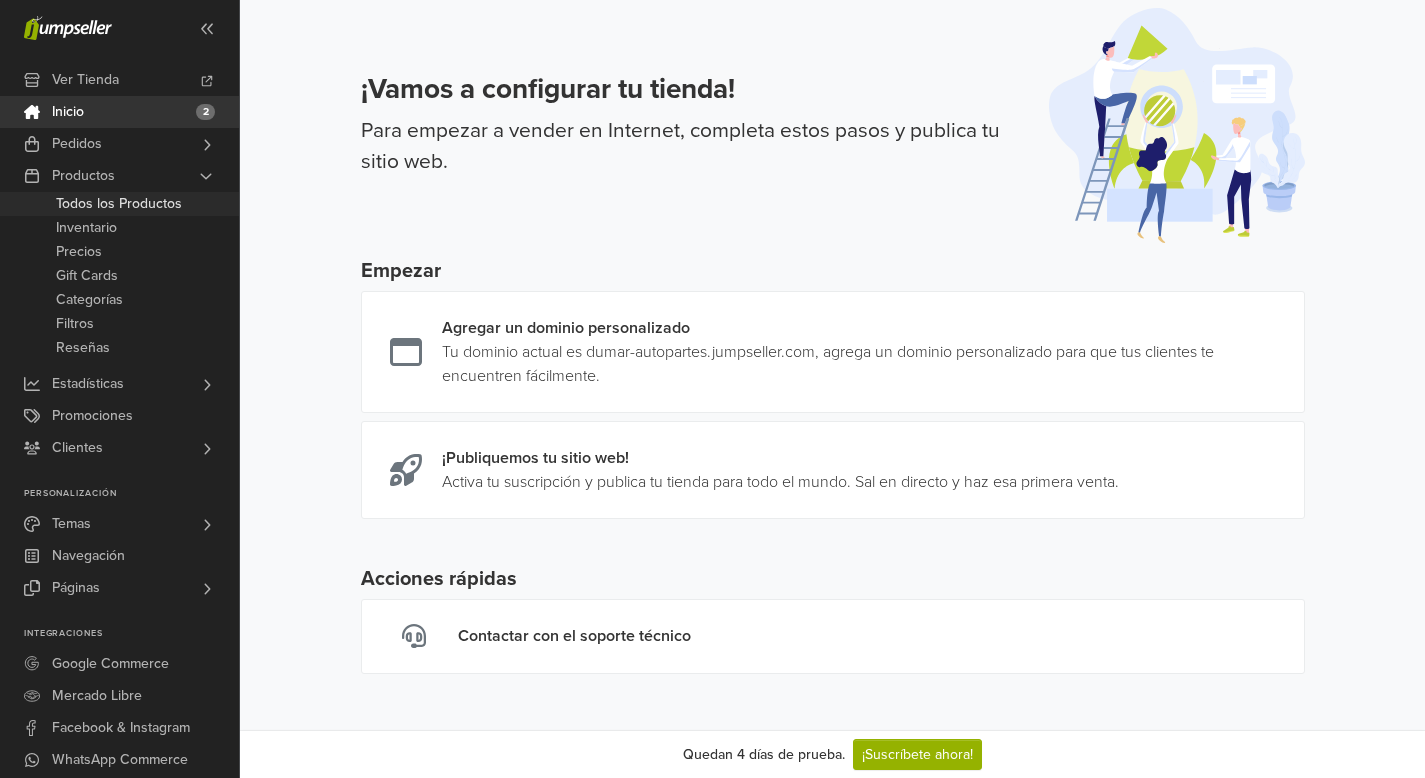 click on "Todos los Productos" at bounding box center [119, 204] 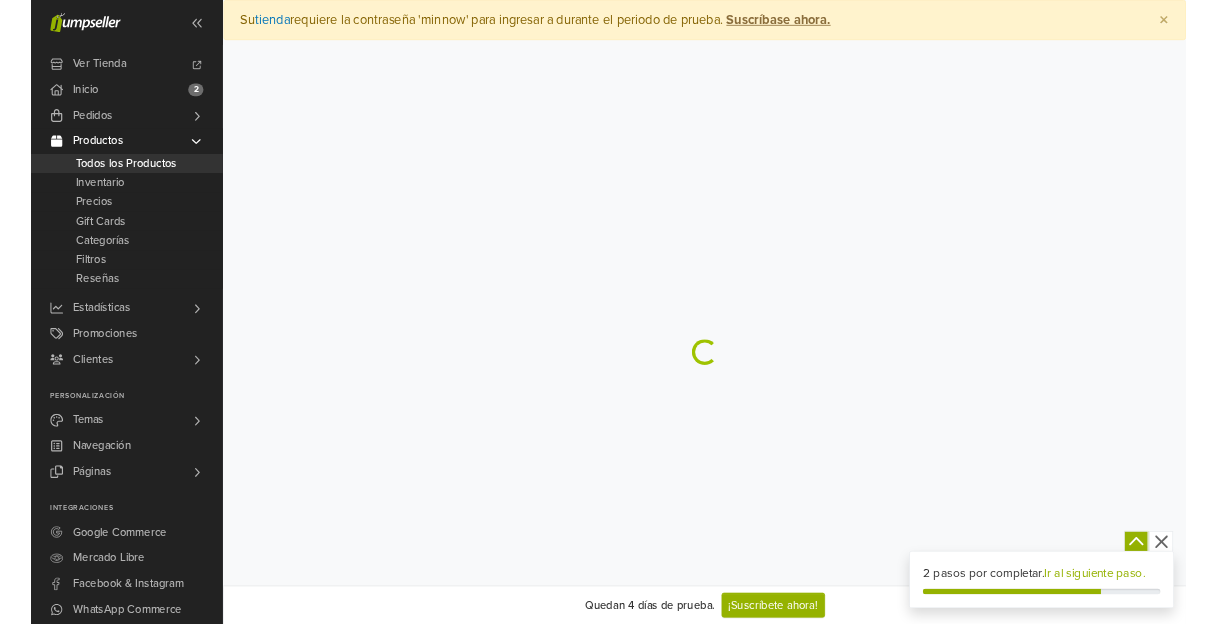 scroll, scrollTop: 0, scrollLeft: 0, axis: both 